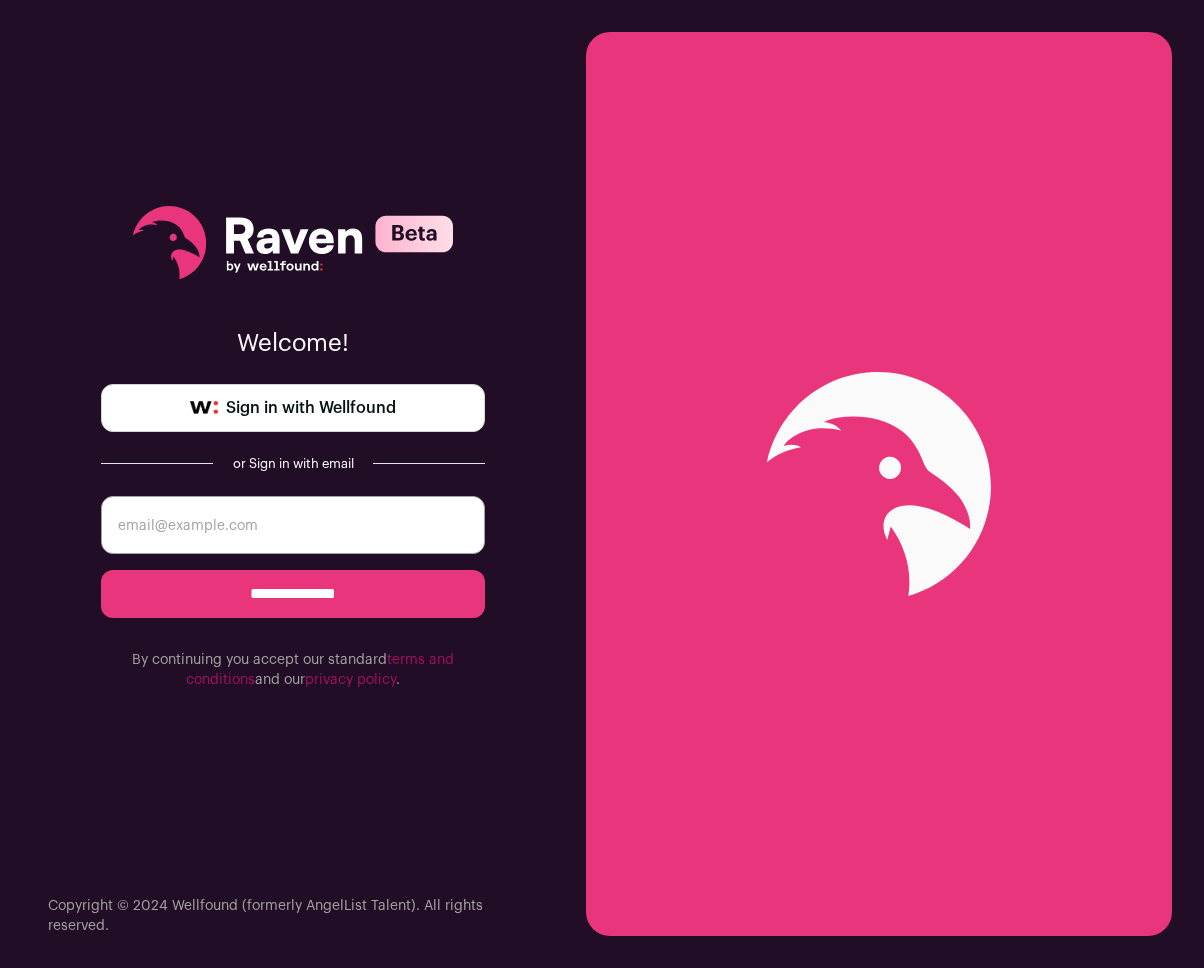 scroll, scrollTop: 0, scrollLeft: 0, axis: both 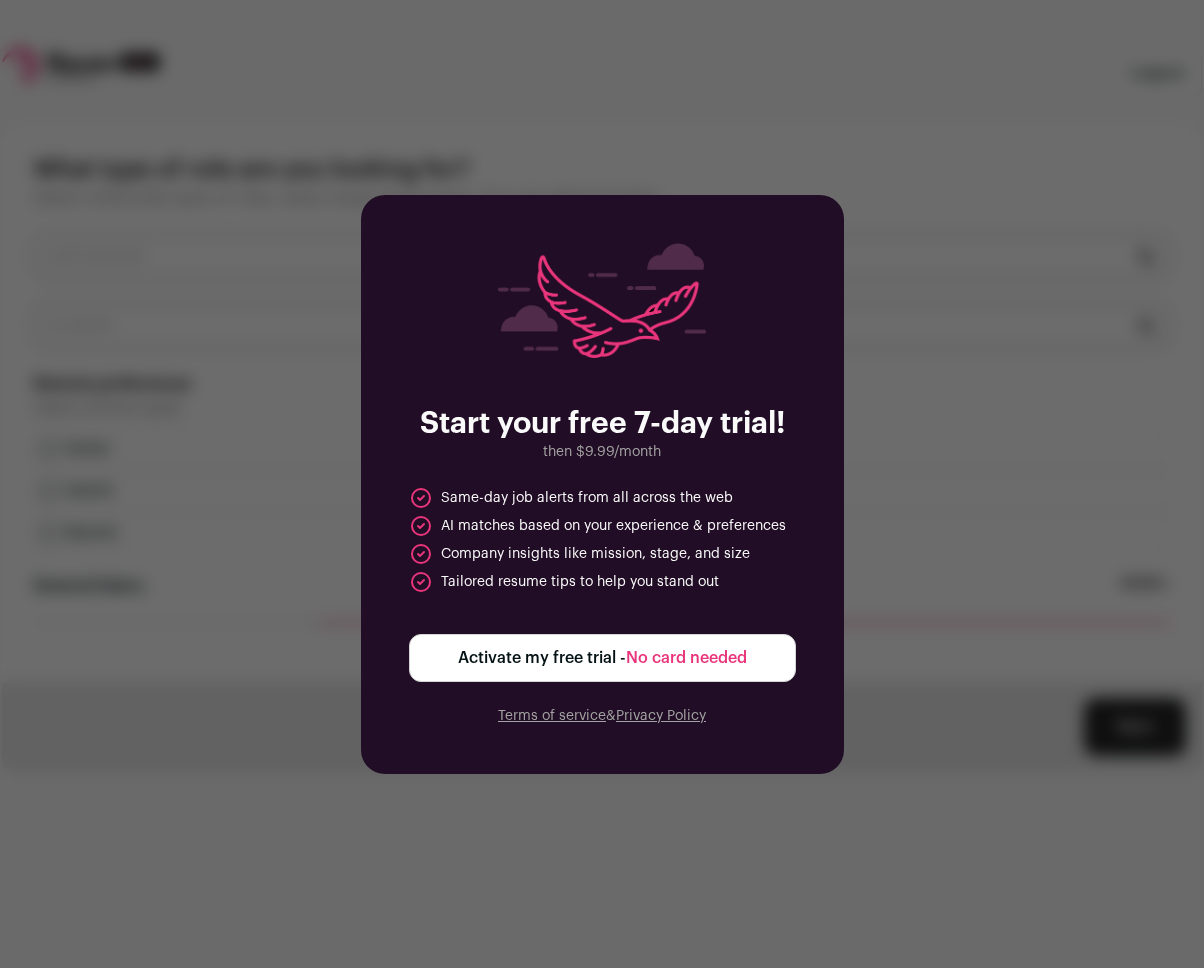 click on "Activate my free trial -
No card needed" at bounding box center [602, 658] 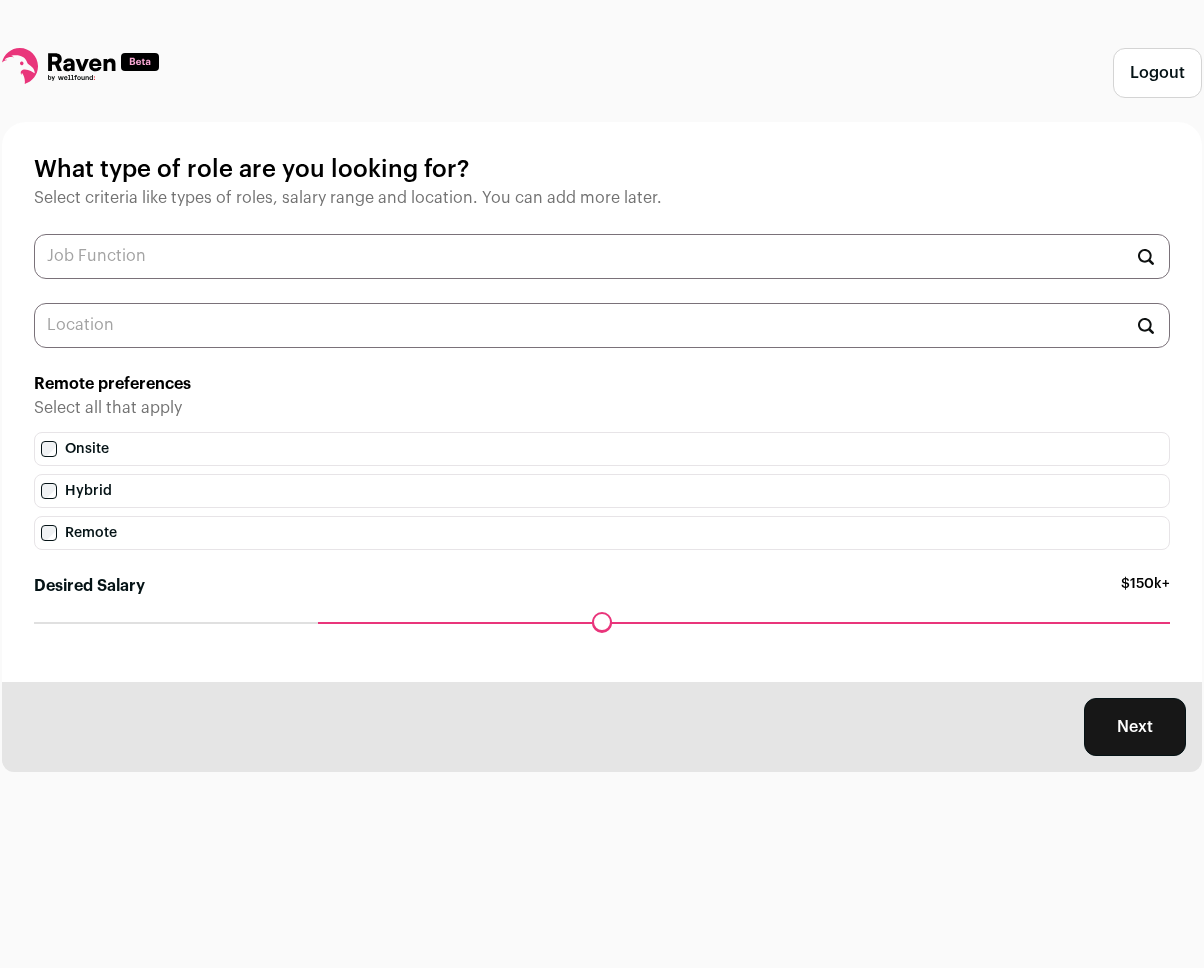 scroll, scrollTop: 0, scrollLeft: 0, axis: both 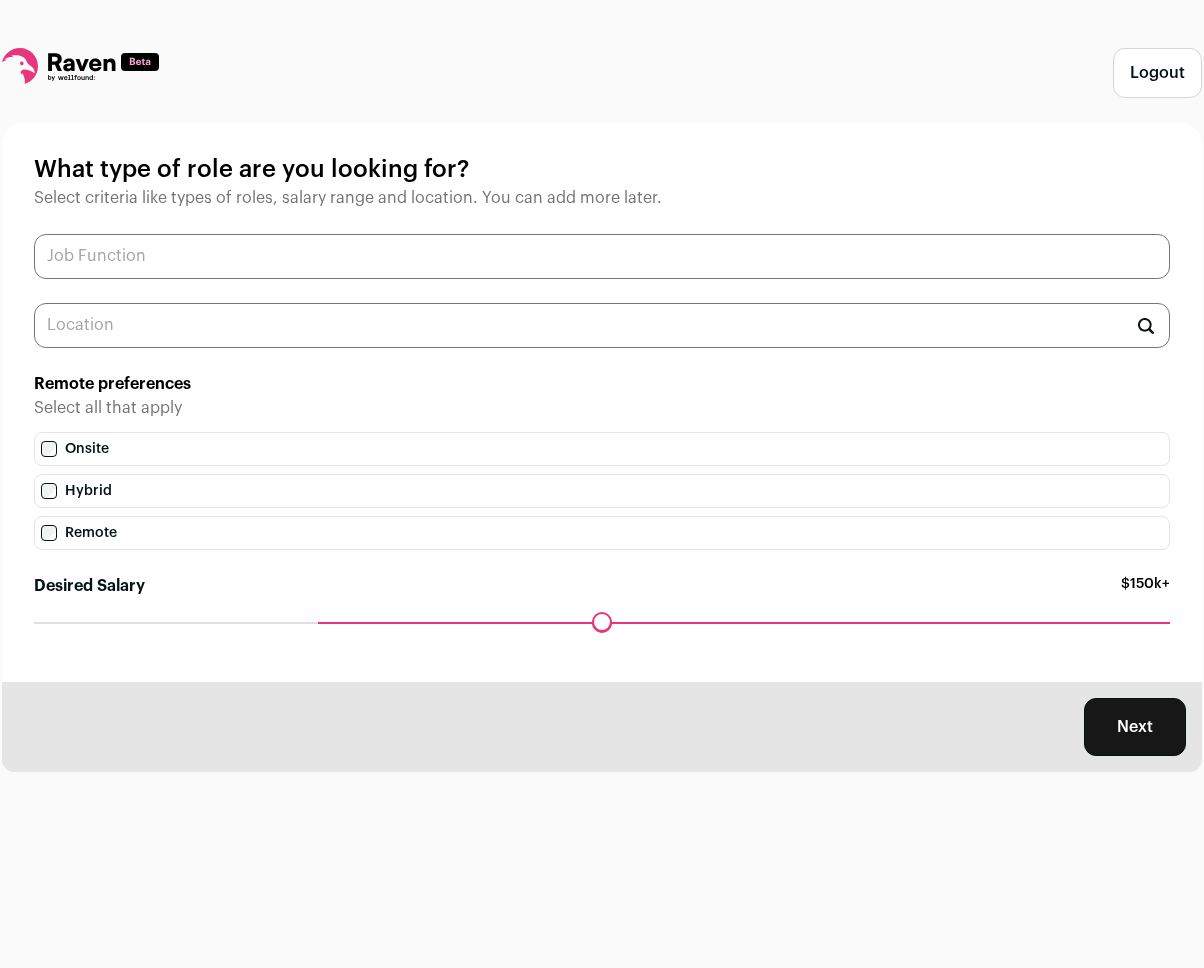 click at bounding box center [602, 256] 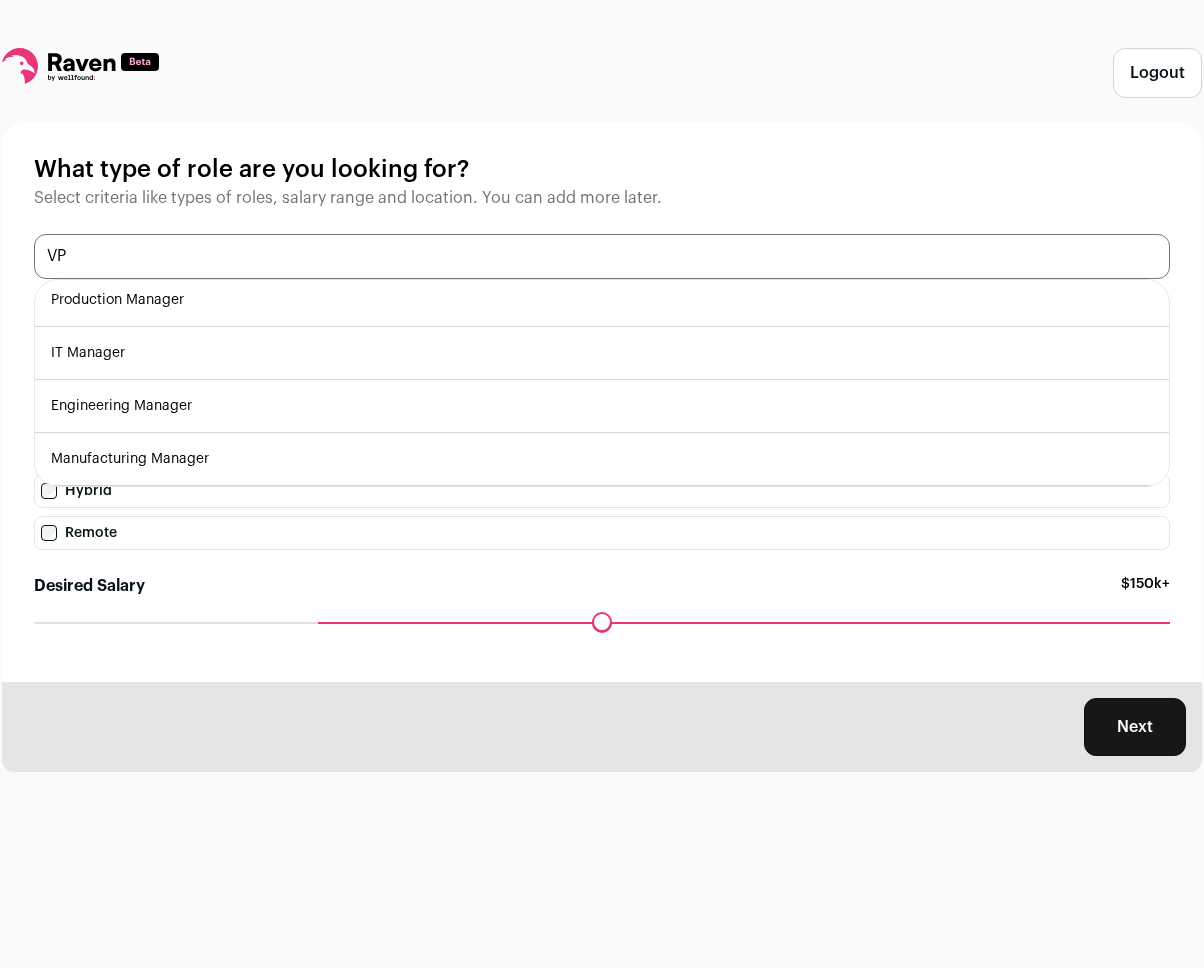 scroll, scrollTop: 112, scrollLeft: 0, axis: vertical 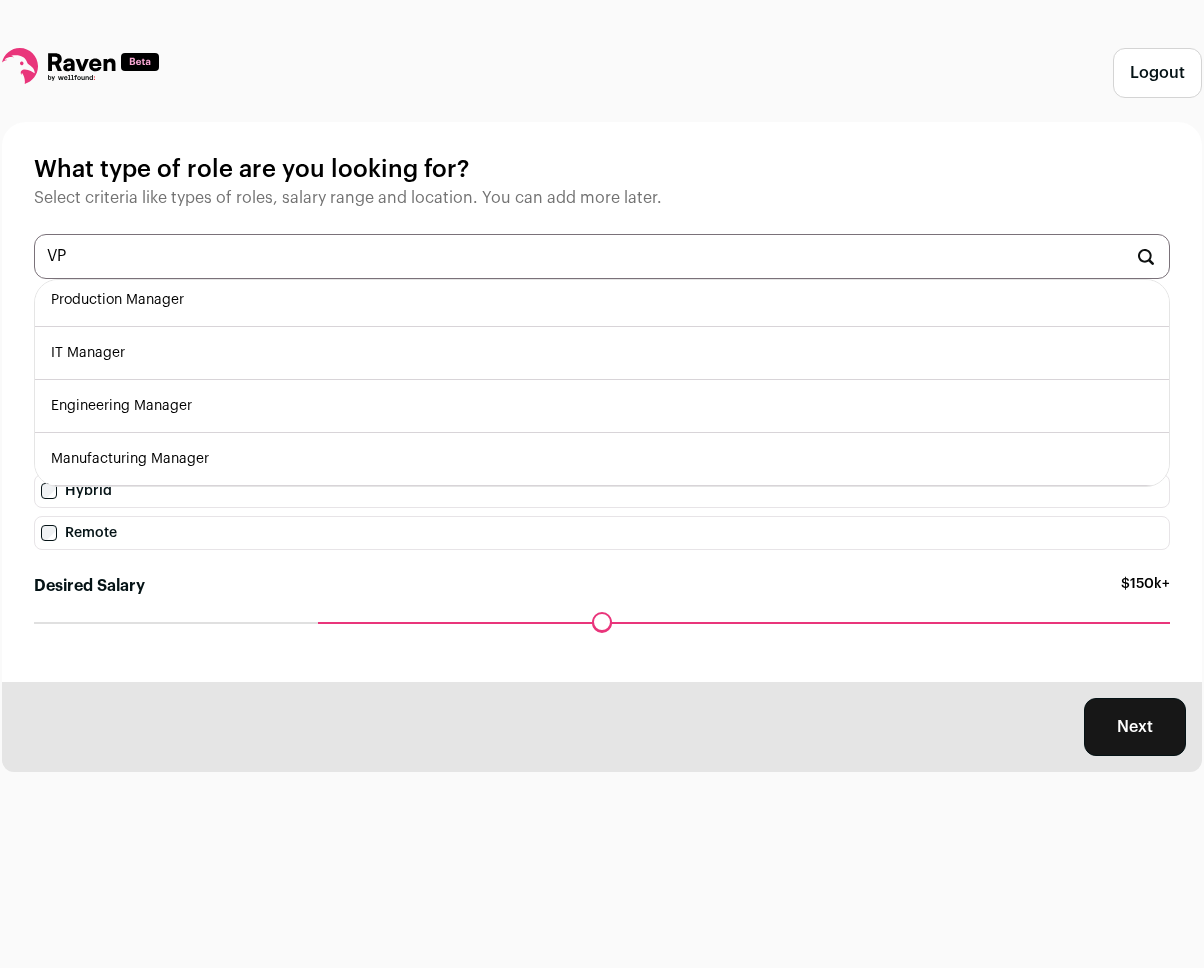 click on "Engineering Manager" at bounding box center (602, 406) 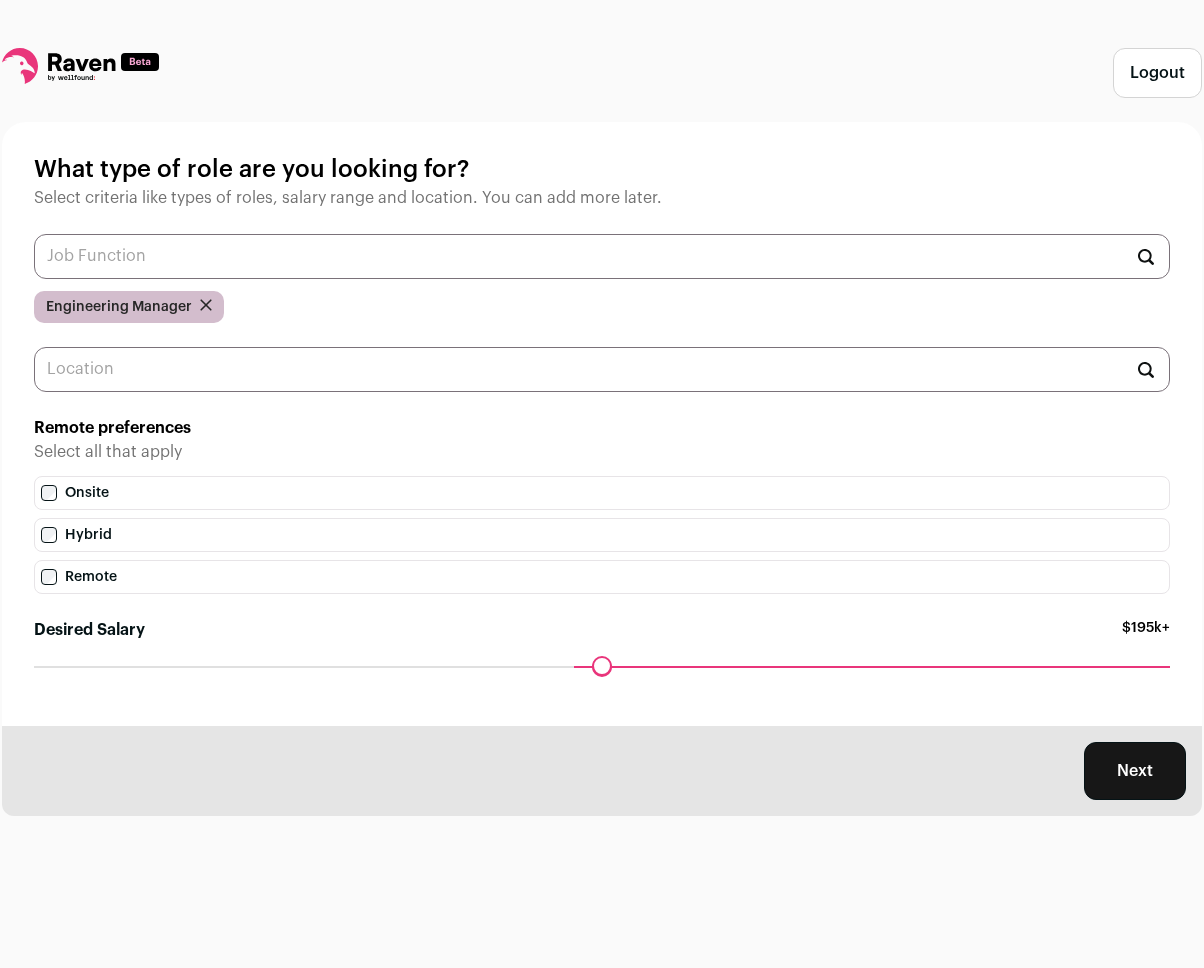 drag, startPoint x: 318, startPoint y: 667, endPoint x: 582, endPoint y: 656, distance: 264.22906 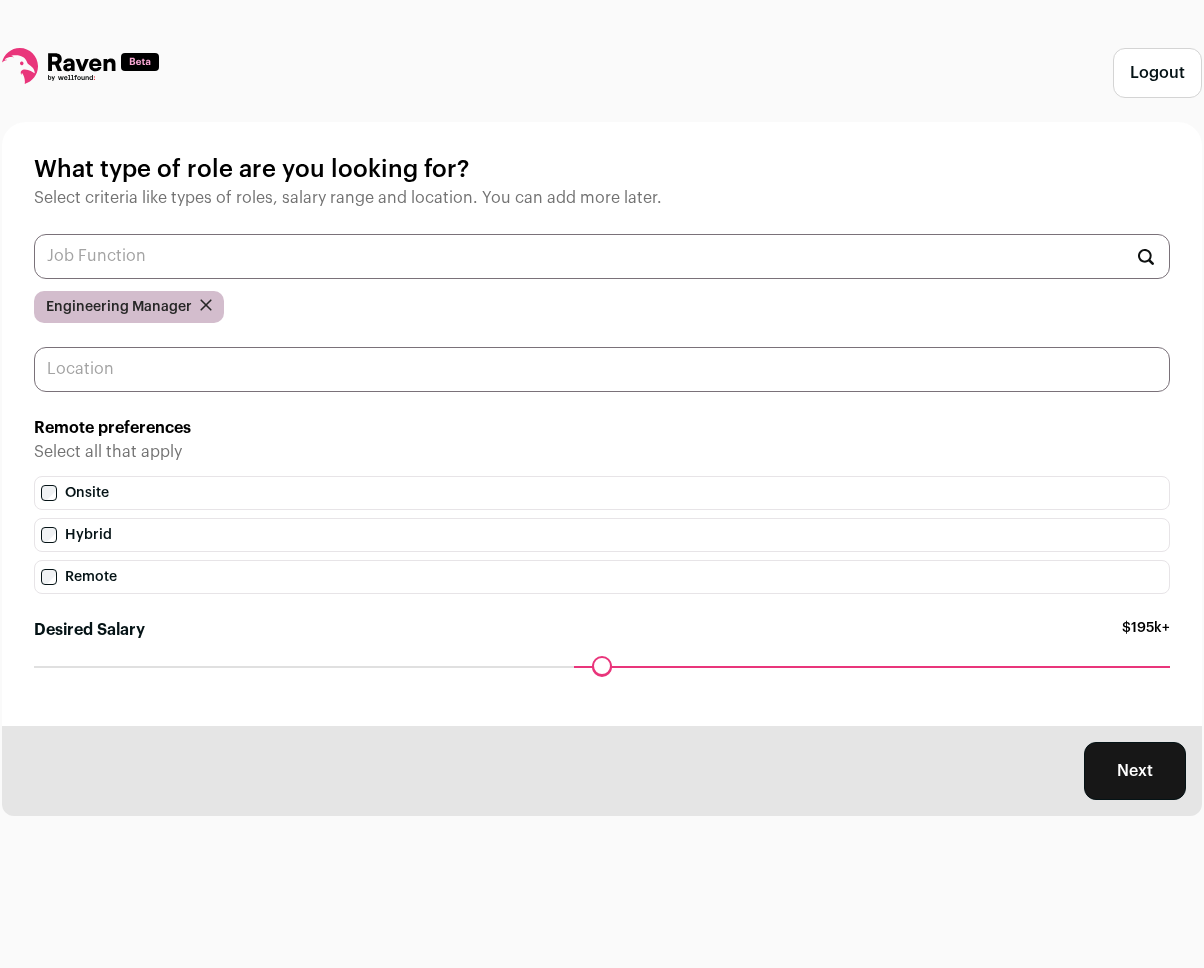 click at bounding box center (602, 369) 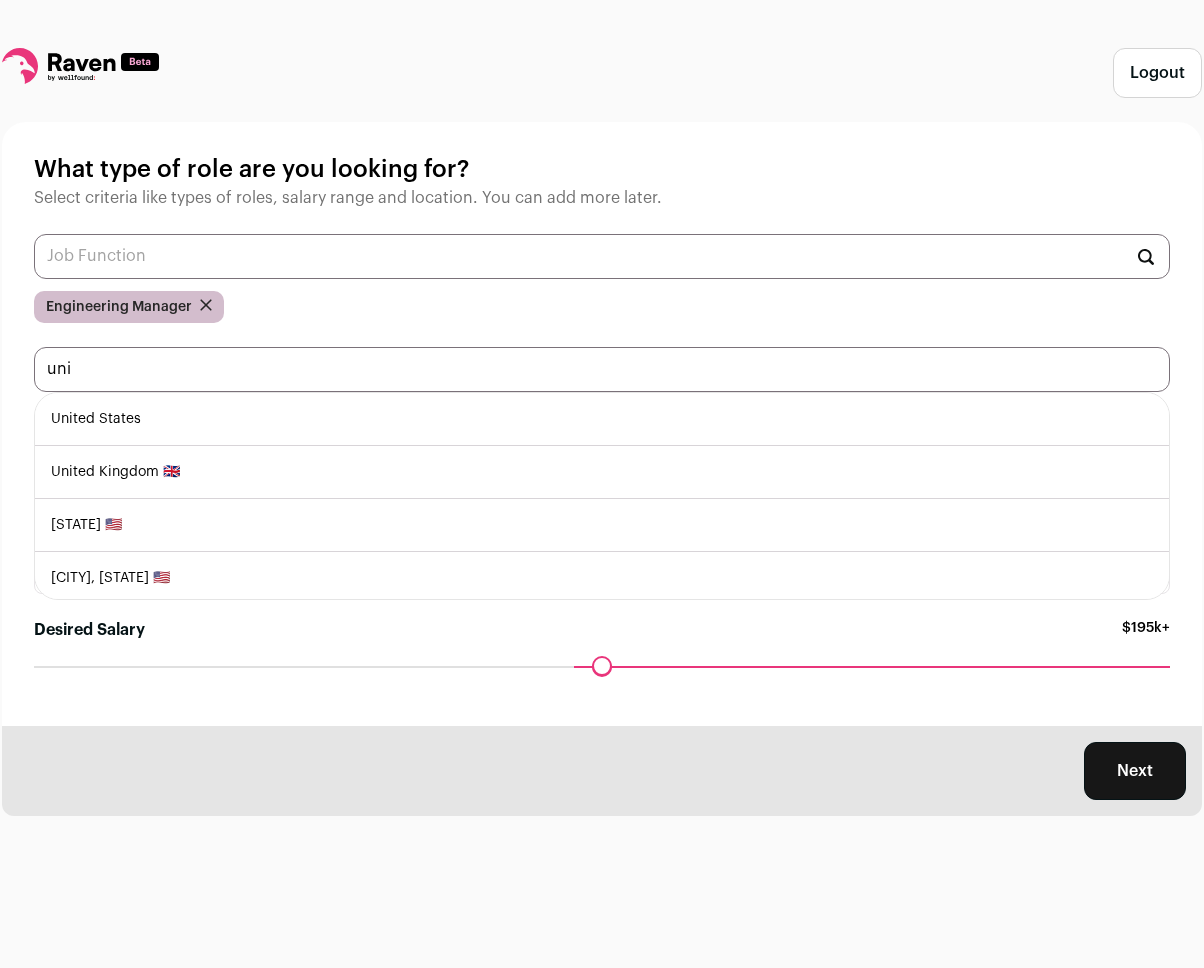 type on "uni" 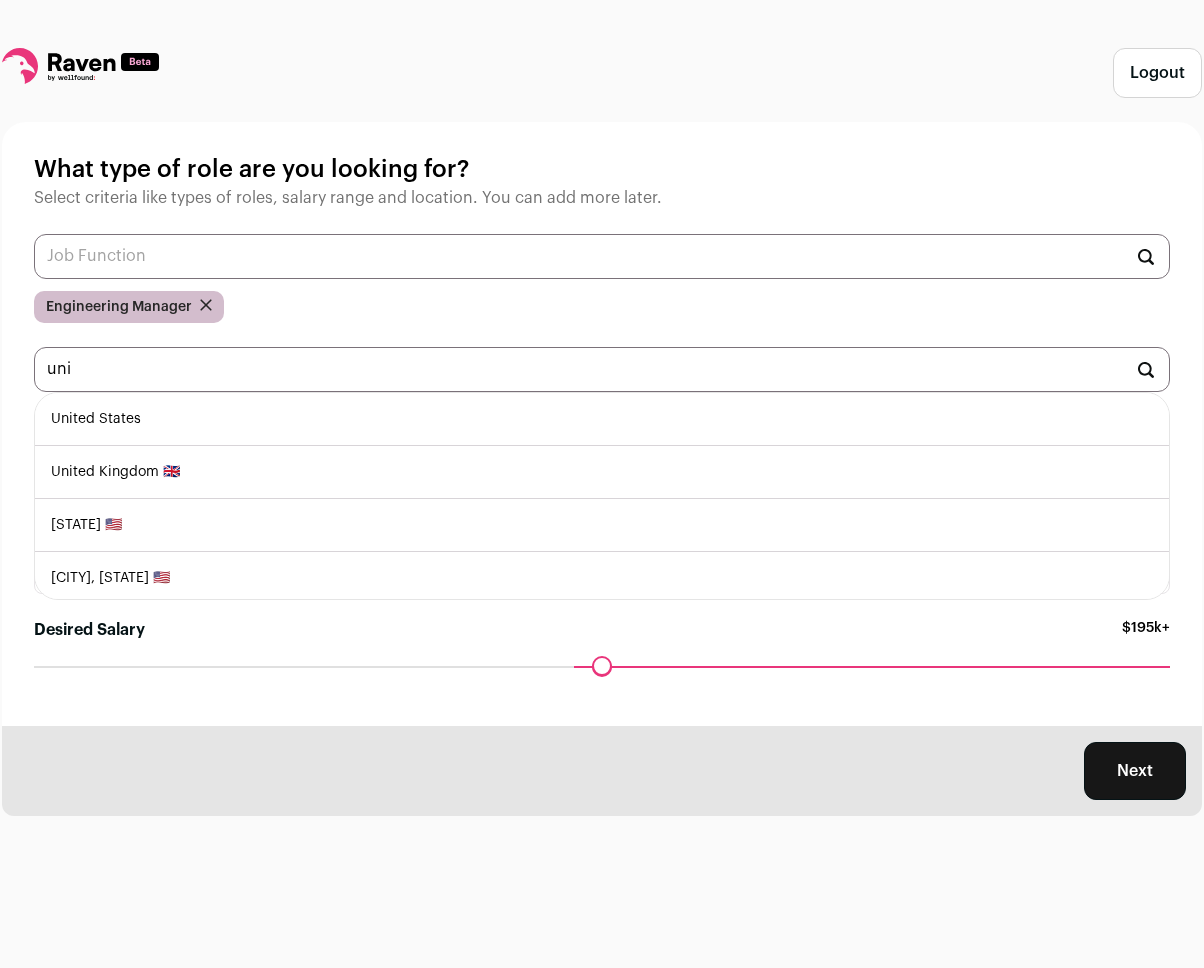 click on "United States" at bounding box center (602, 419) 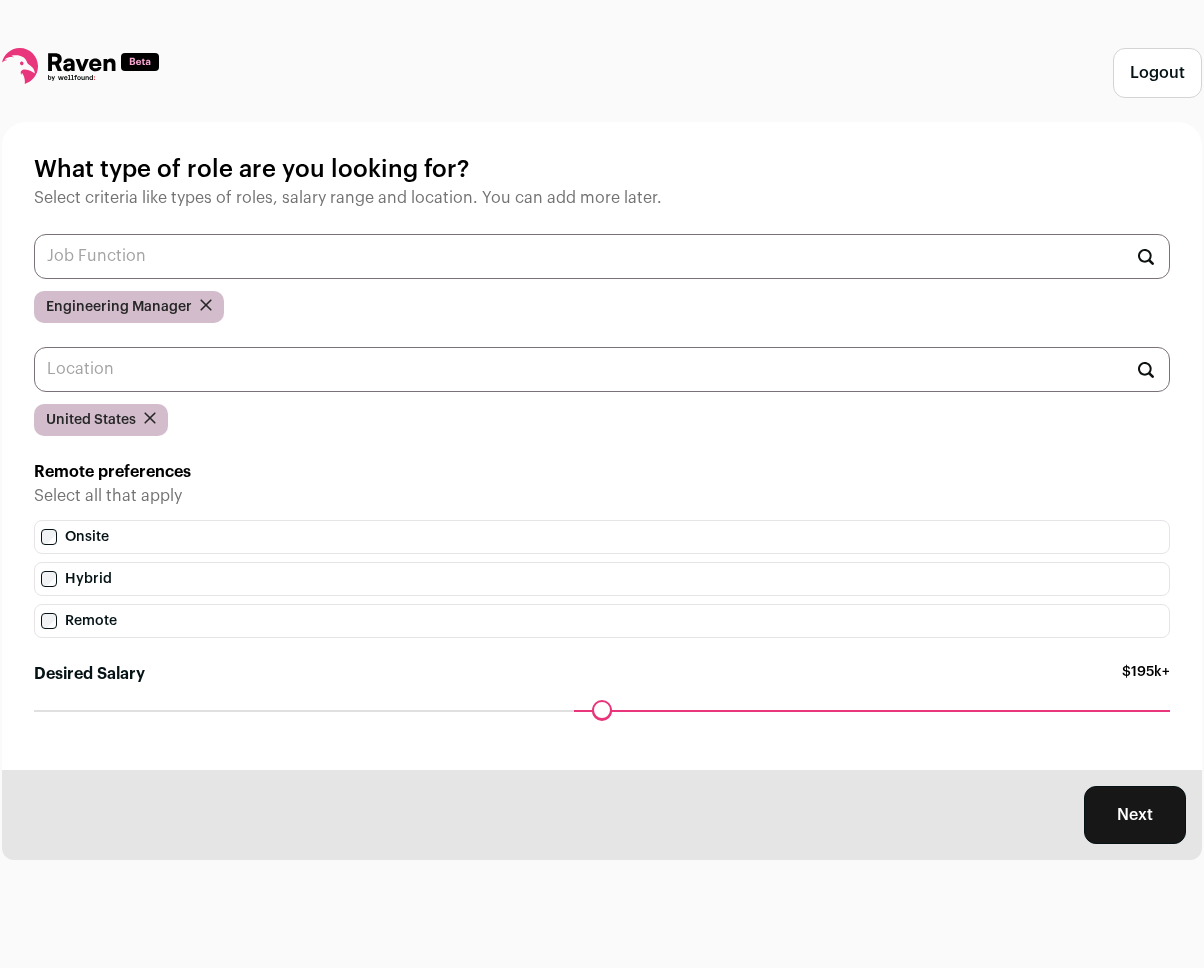 scroll, scrollTop: 0, scrollLeft: 0, axis: both 